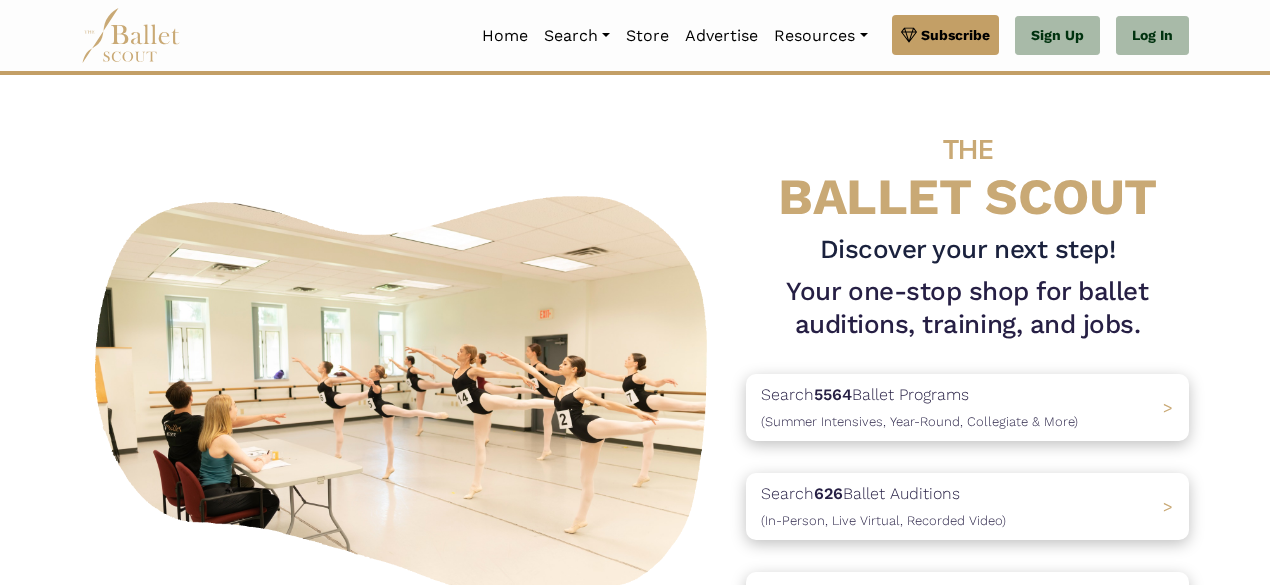 scroll, scrollTop: 0, scrollLeft: 0, axis: both 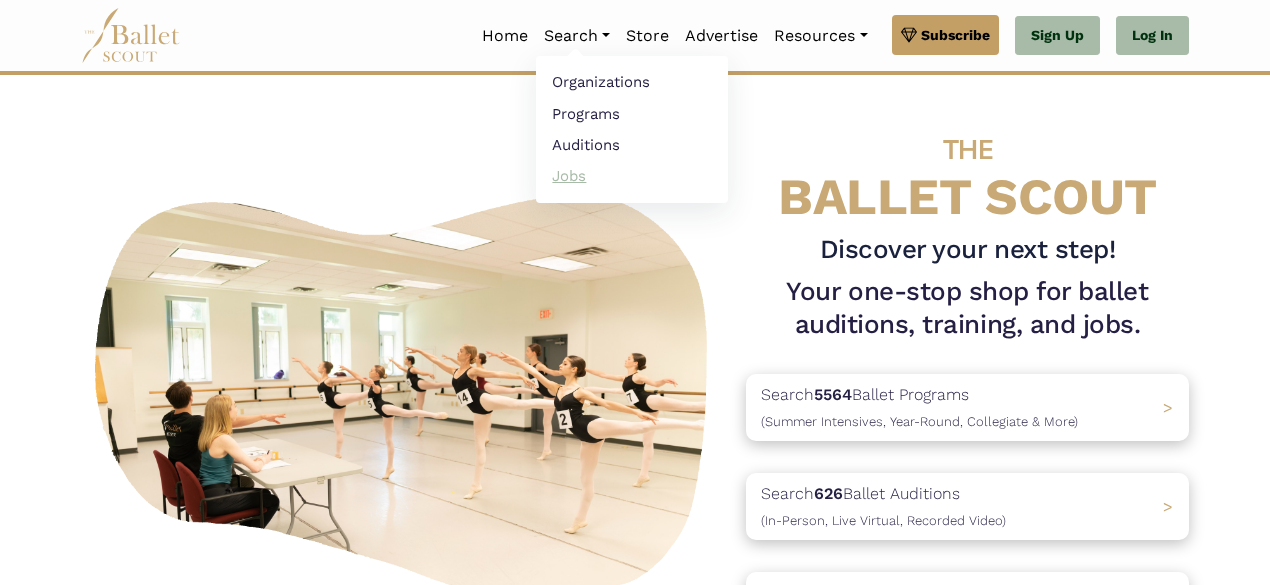 click on "Jobs" at bounding box center (632, 175) 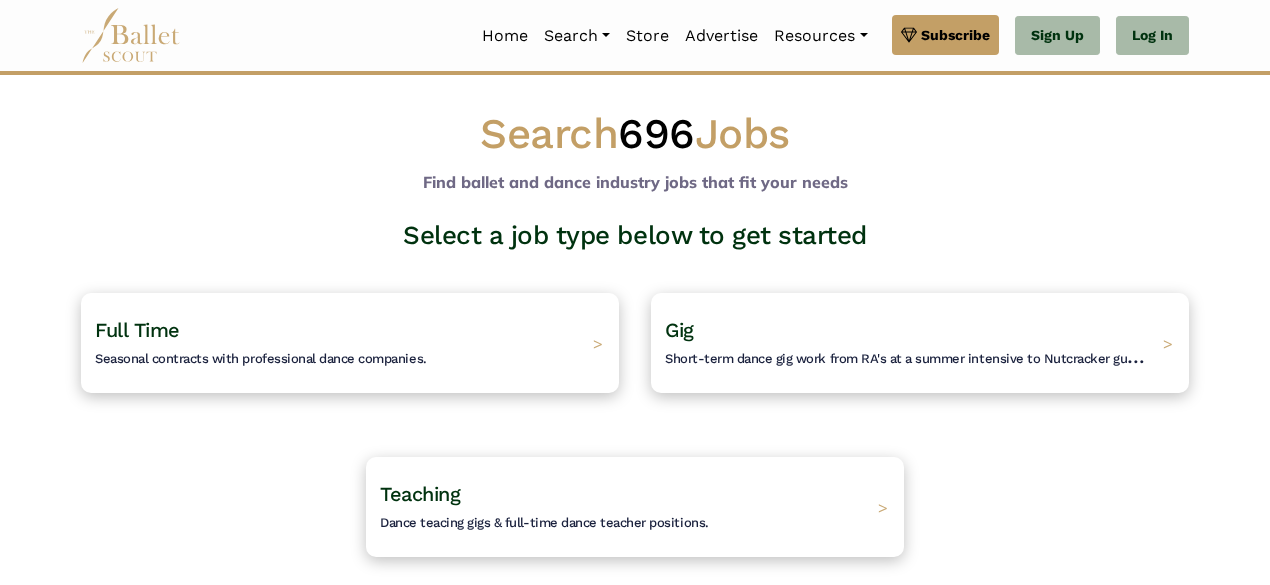scroll, scrollTop: 0, scrollLeft: 0, axis: both 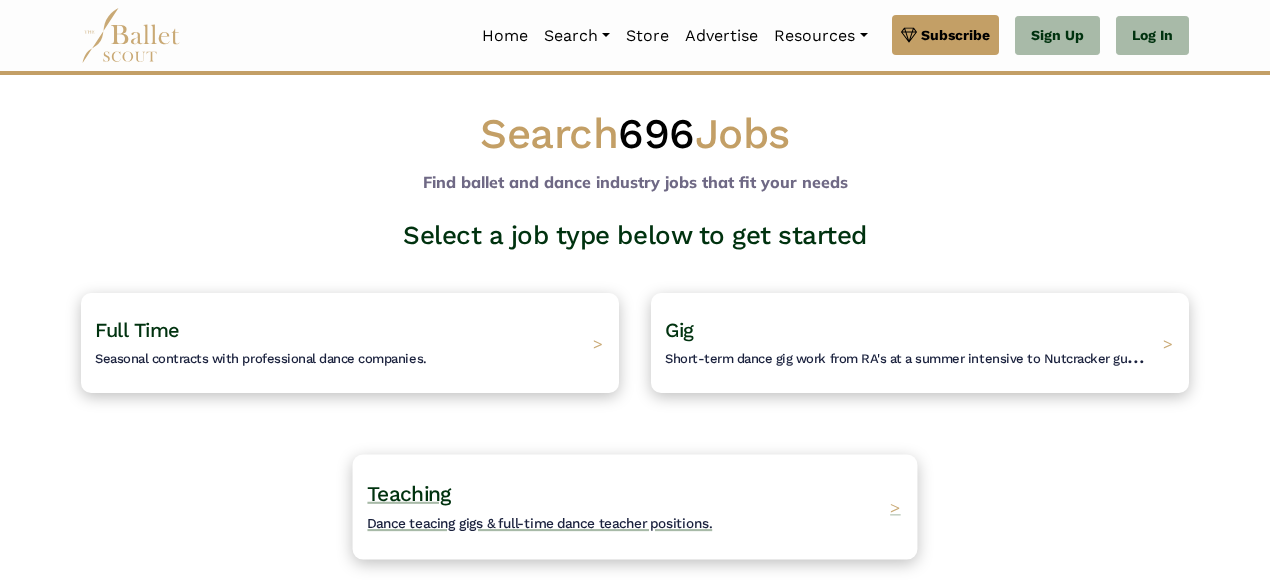 click on "Dance teacing gigs
& full-time dance teacher positions." at bounding box center (539, 523) 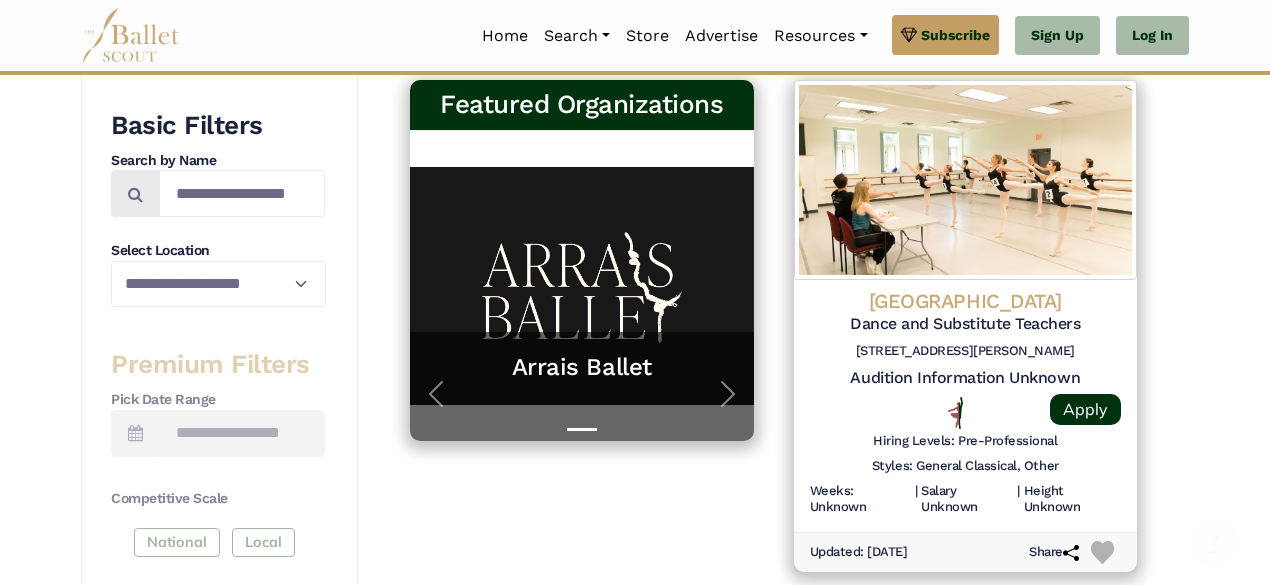 scroll, scrollTop: 419, scrollLeft: 0, axis: vertical 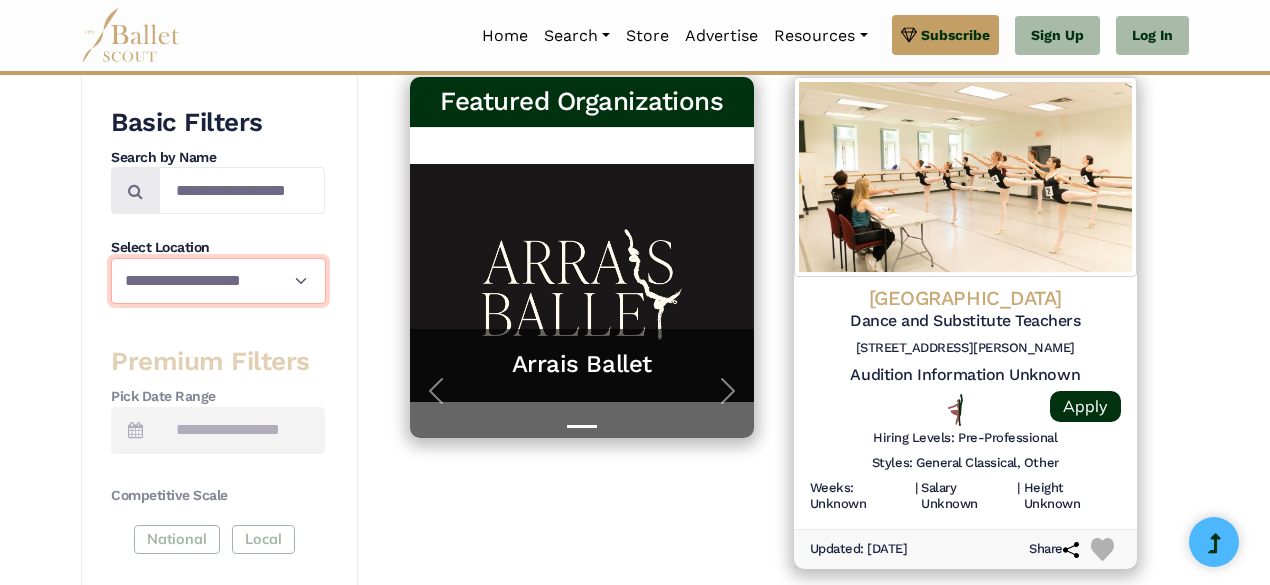 click on "**********" at bounding box center [218, 281] 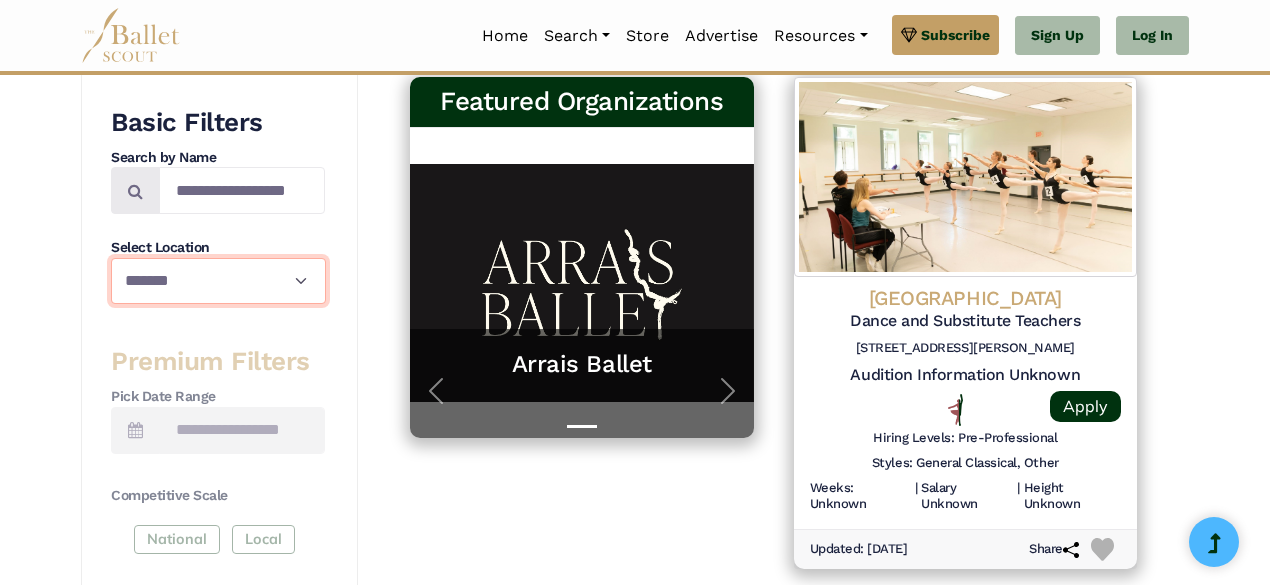 click on "**********" at bounding box center (218, 281) 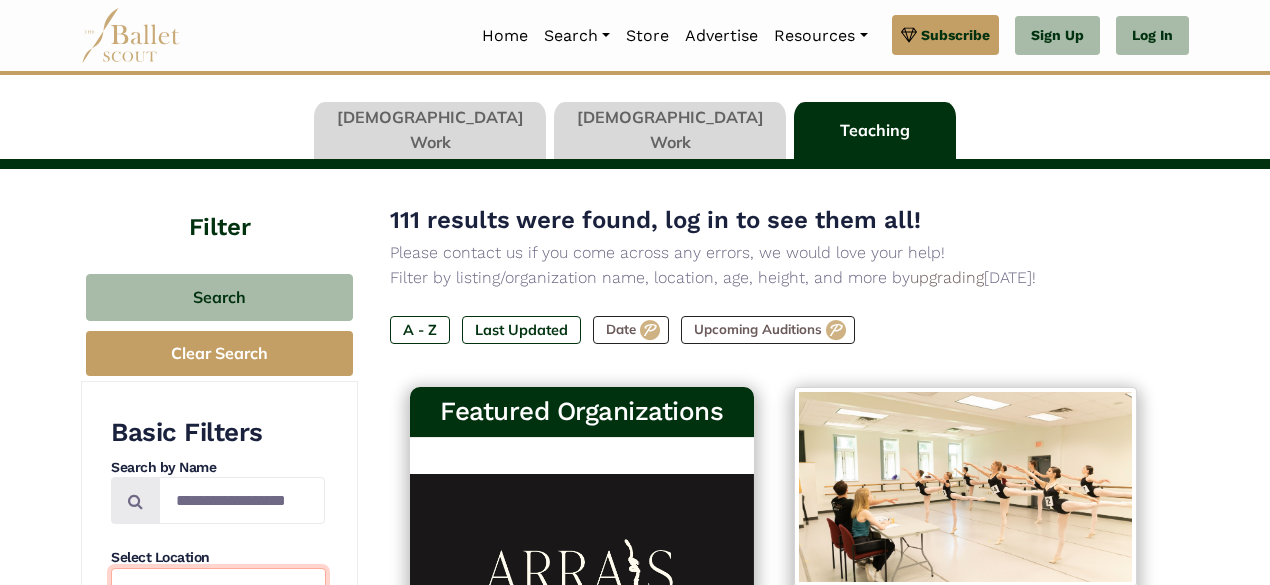 scroll, scrollTop: 108, scrollLeft: 0, axis: vertical 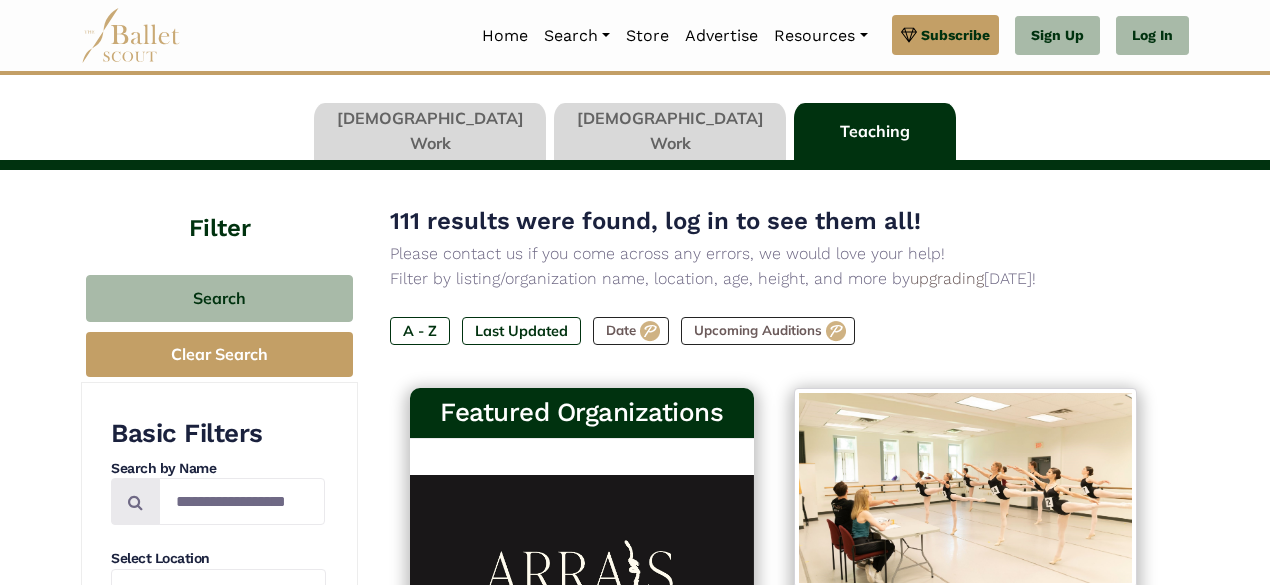 click on "**********" at bounding box center (219, 1160) 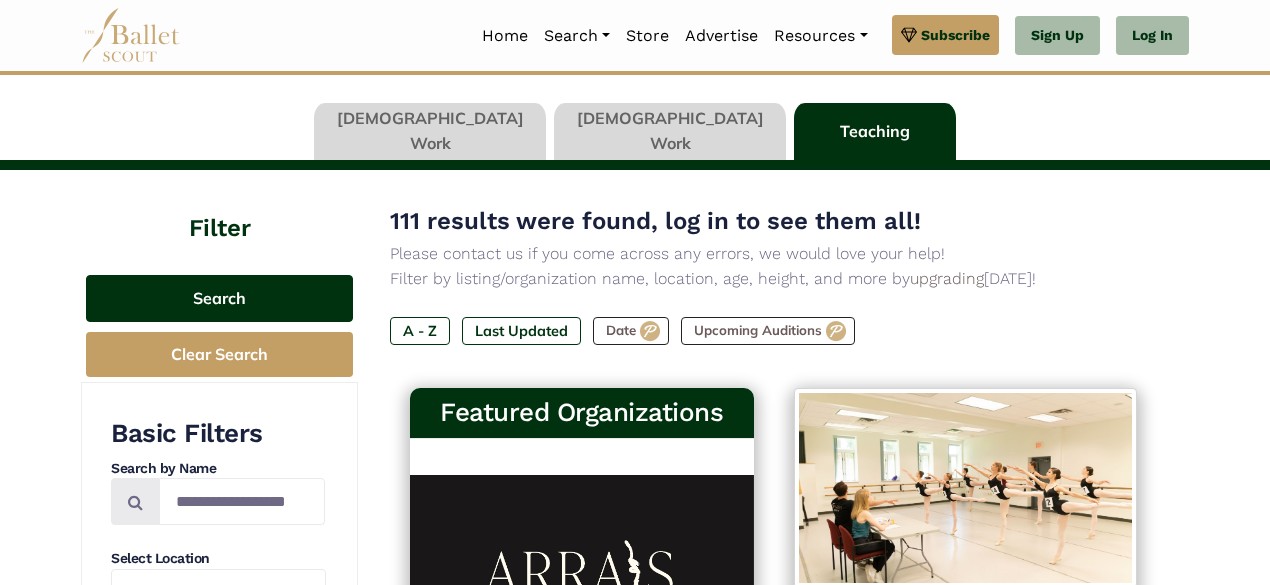 click on "Search" at bounding box center (219, 298) 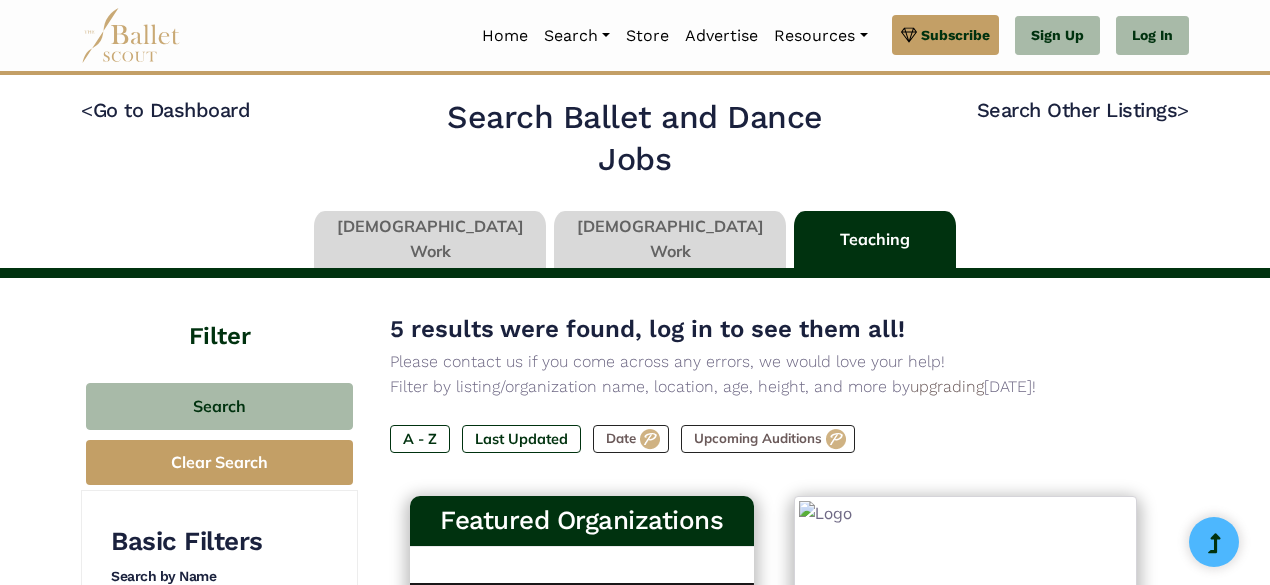 select on "**" 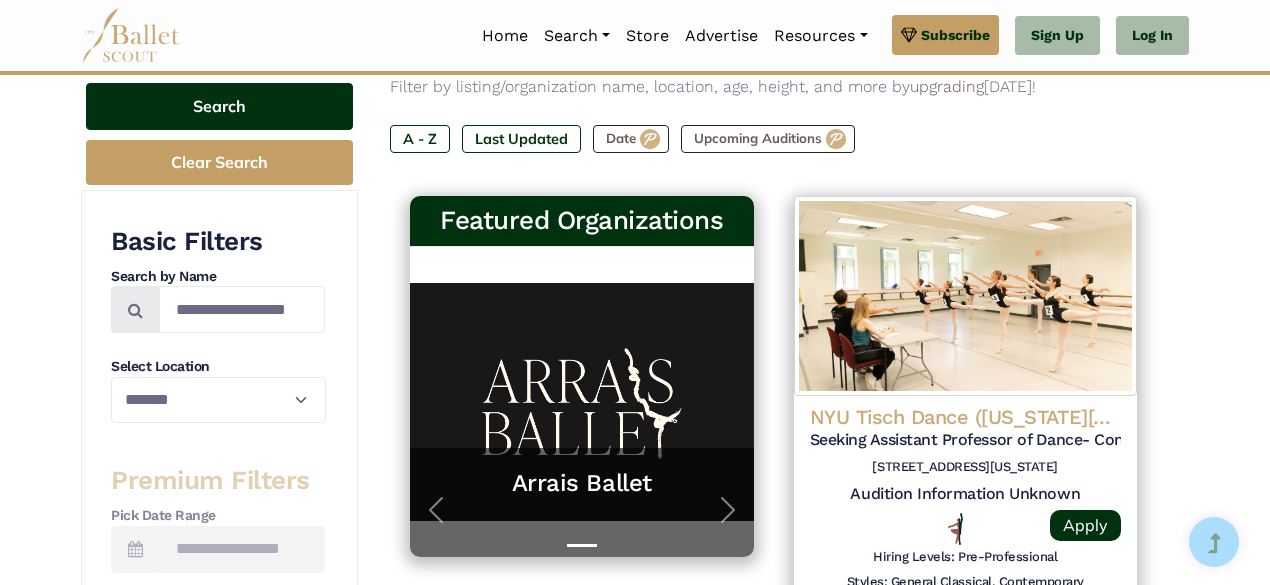 scroll, scrollTop: 301, scrollLeft: 0, axis: vertical 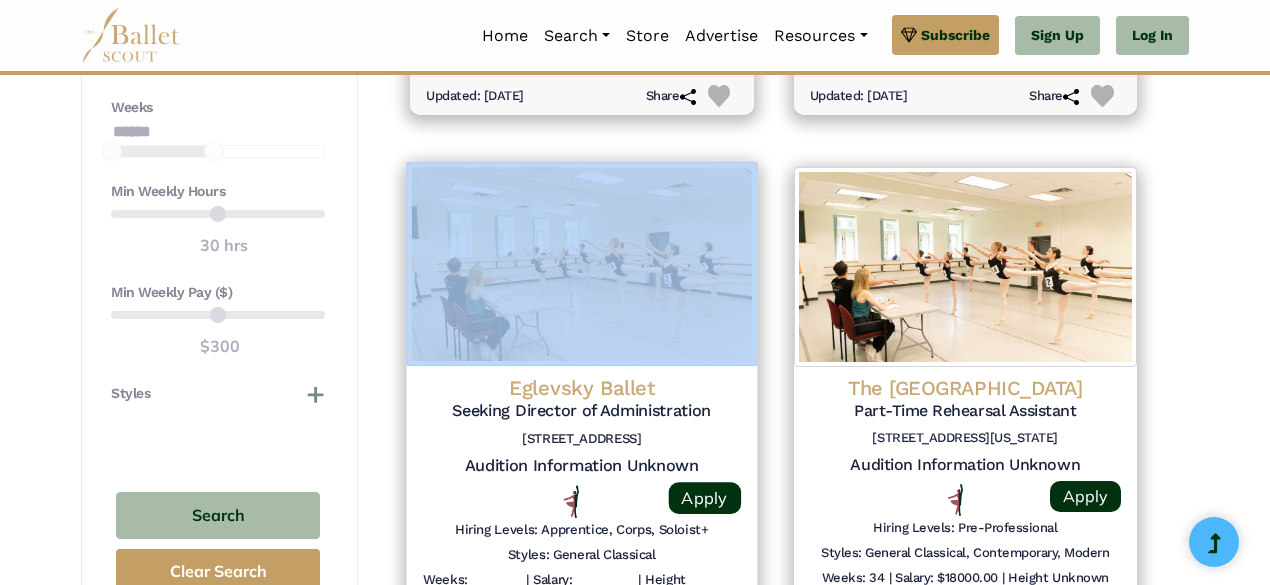 drag, startPoint x: 603, startPoint y: 394, endPoint x: 507, endPoint y: 280, distance: 149.03691 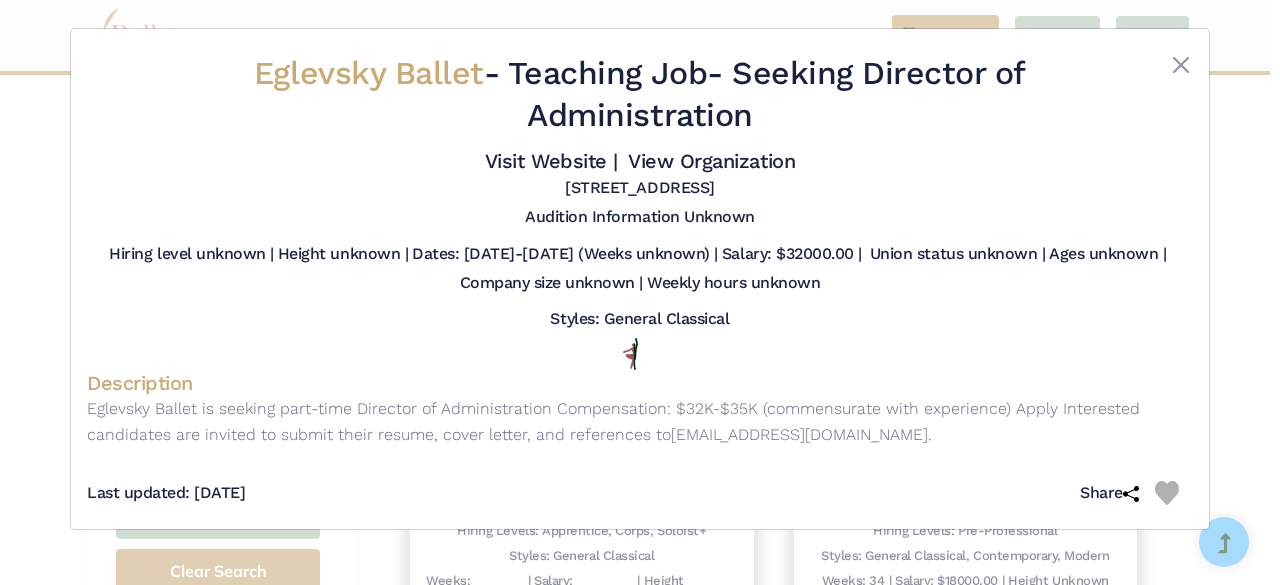 click on "Eglevsky Ballet
-
Teaching Job
- Seeking Director of Administration
Visit Website |
View Organization
700 Hicksville Rd, Bethpage, NY 11714" at bounding box center [640, 292] 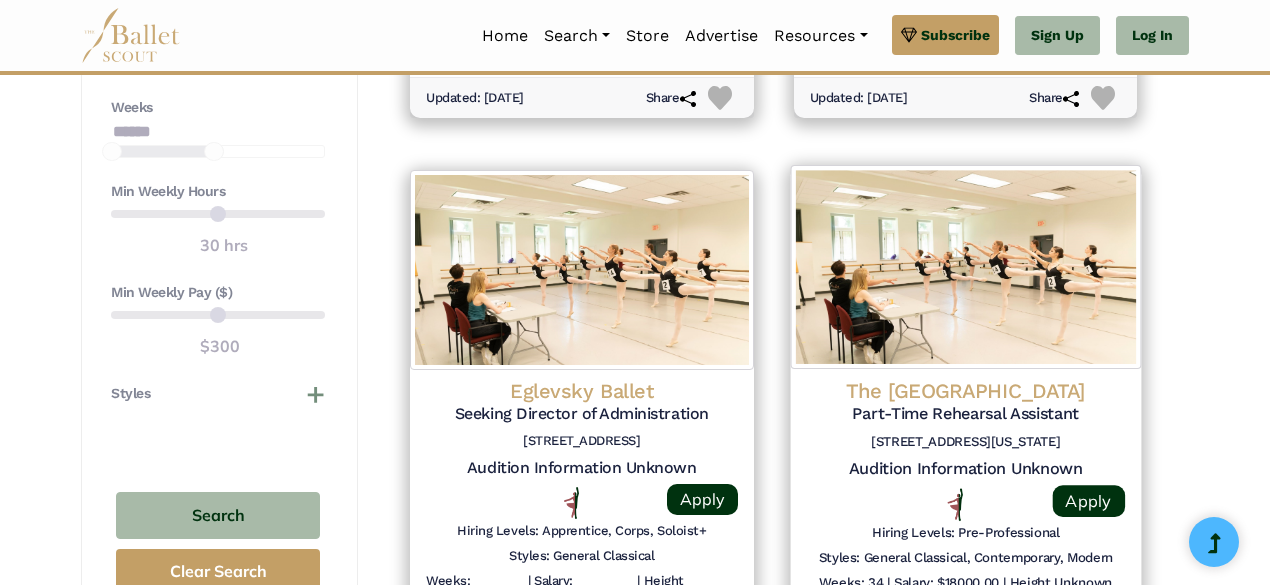 click on "The [GEOGRAPHIC_DATA]" at bounding box center (966, -699) 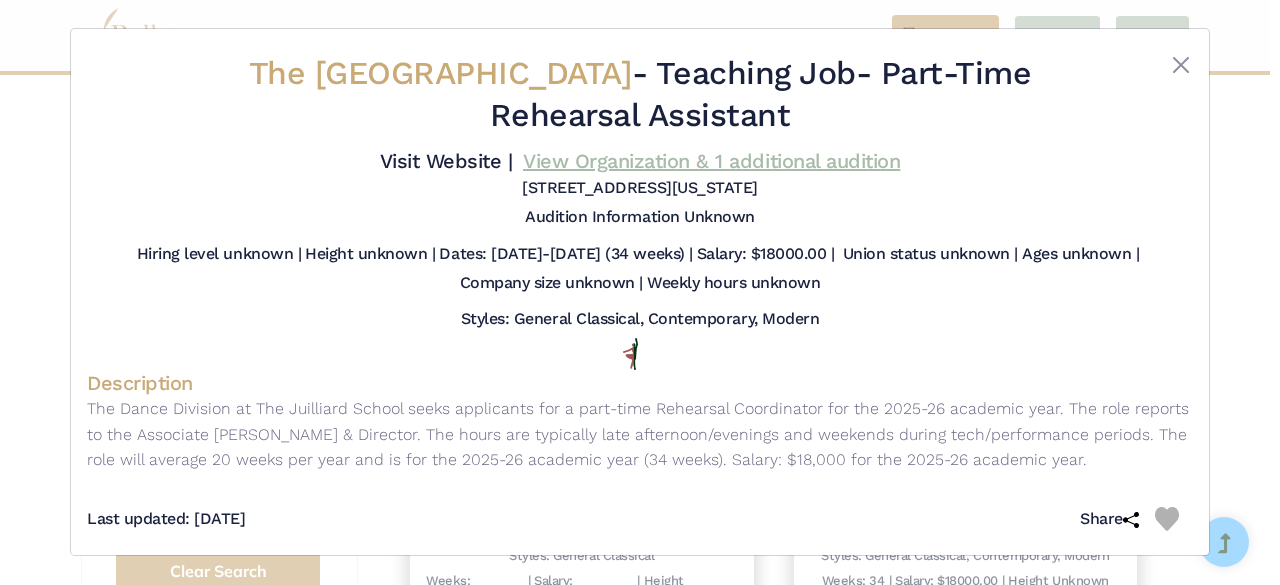 click on "View Organization
& 1 additional audition" at bounding box center (711, 161) 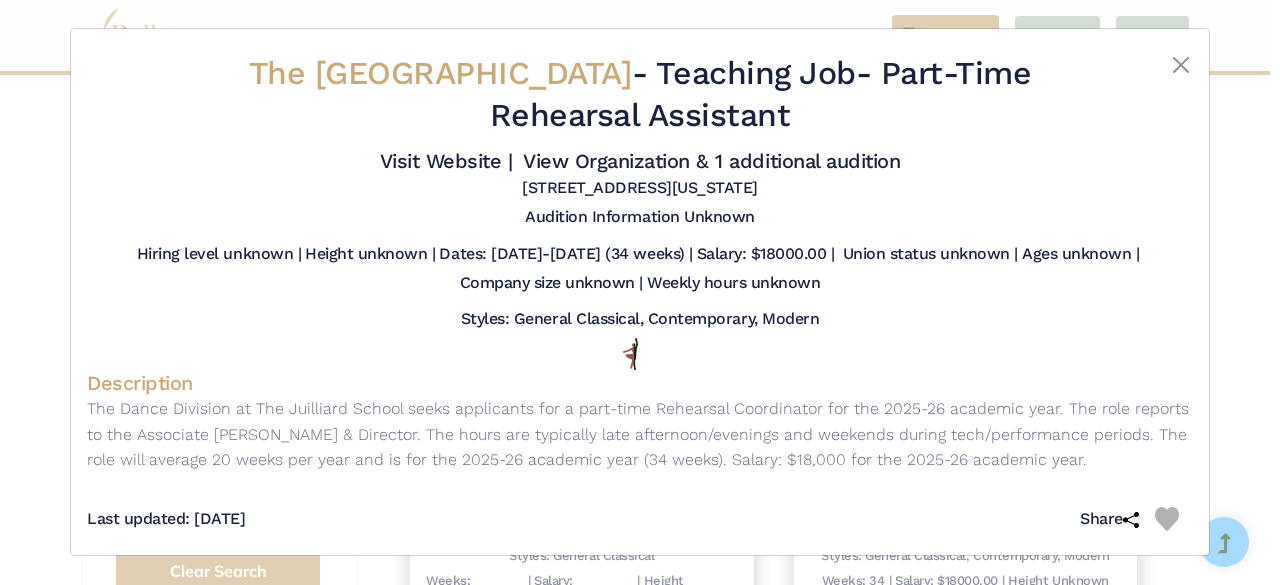 click at bounding box center [1147, 98] 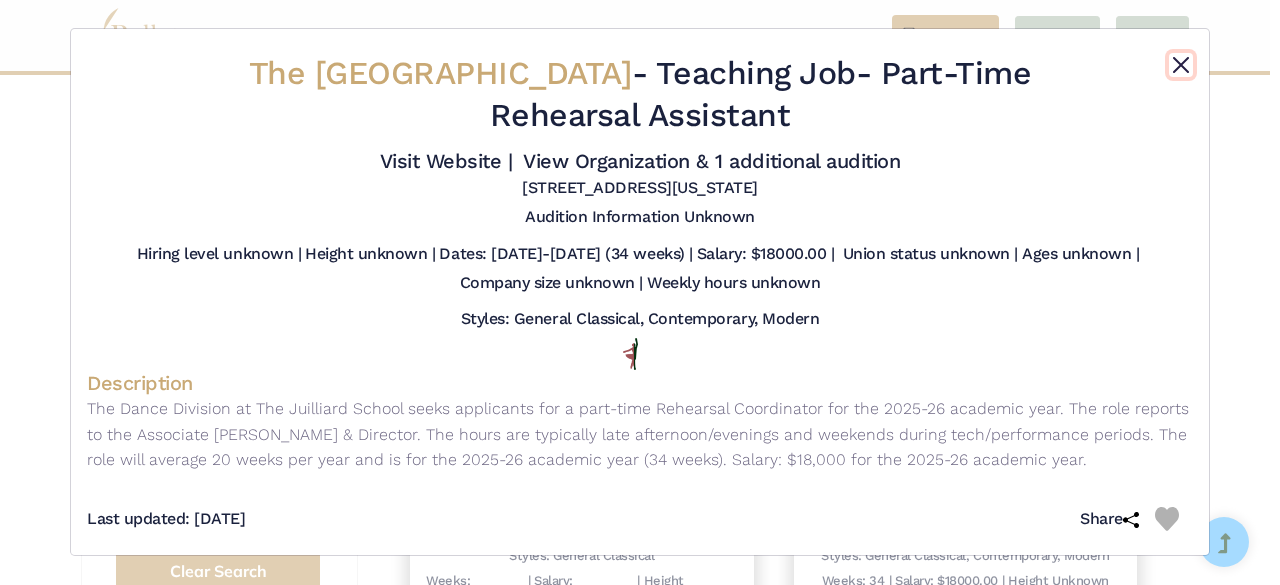 click at bounding box center [1181, 65] 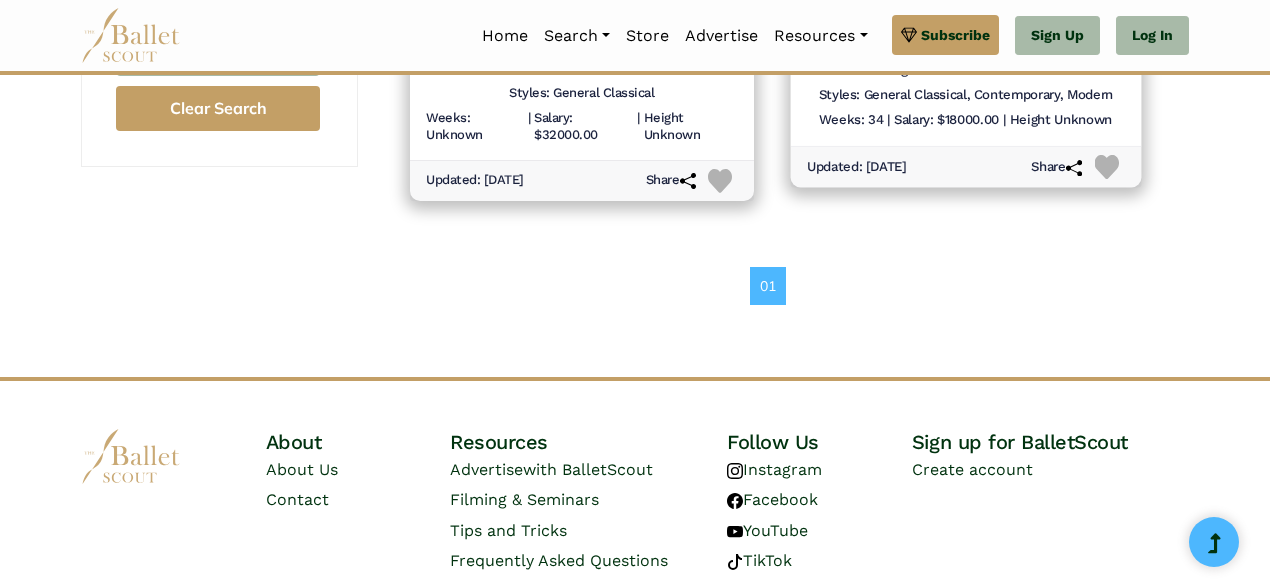 scroll, scrollTop: 1949, scrollLeft: 0, axis: vertical 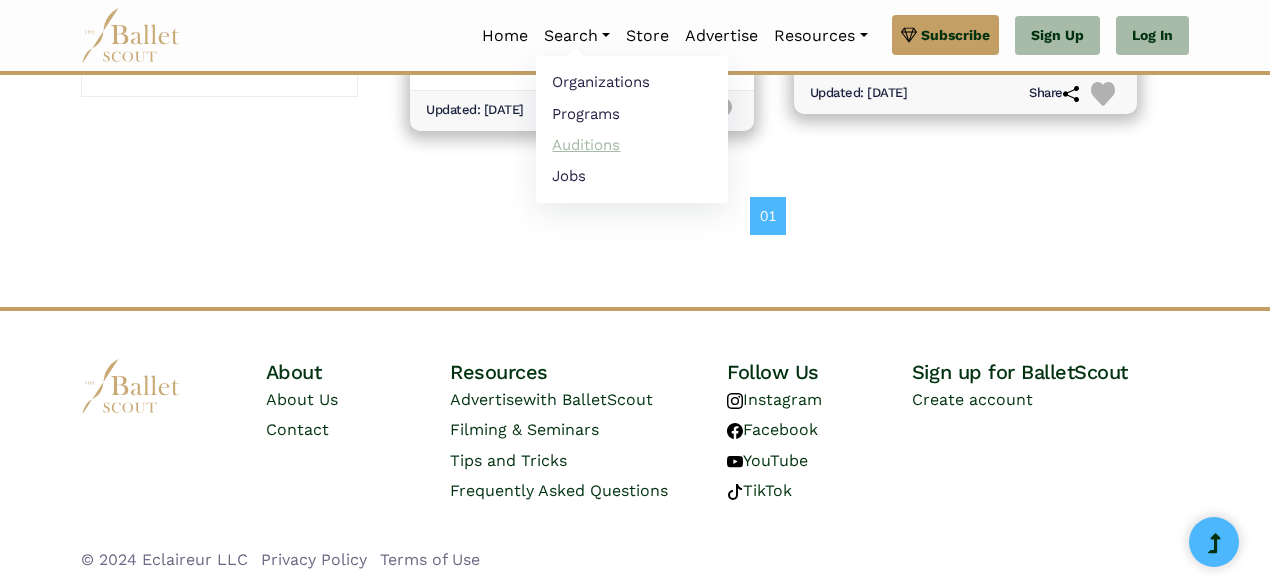 click on "Auditions" at bounding box center (632, 144) 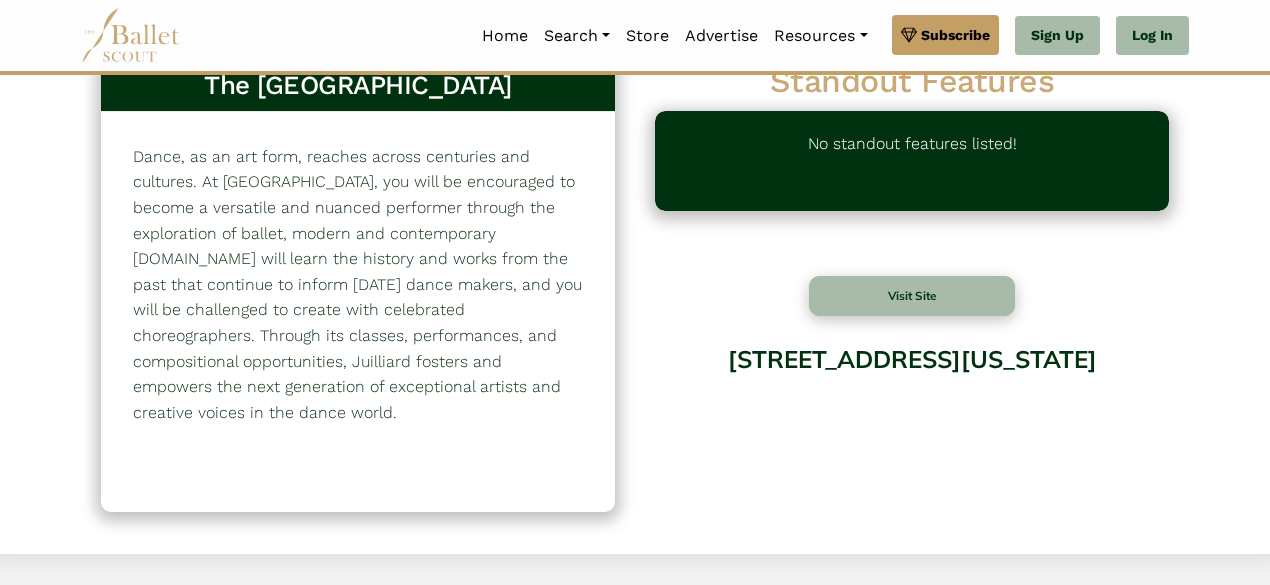 scroll, scrollTop: 48, scrollLeft: 0, axis: vertical 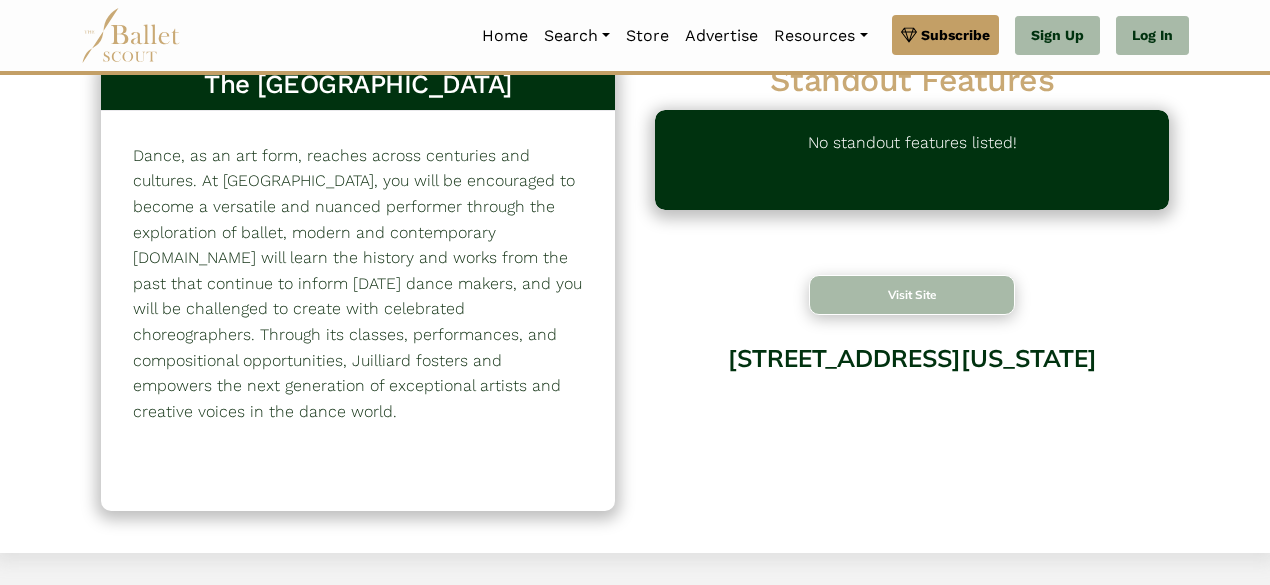 click on "Visit Site" at bounding box center [912, 295] 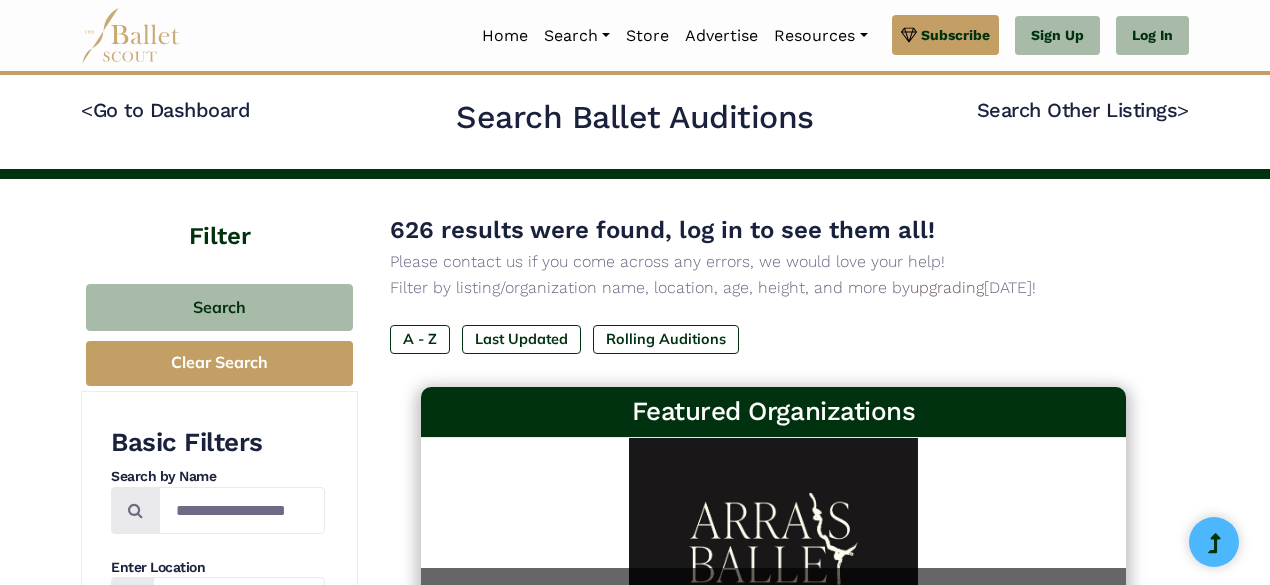 scroll, scrollTop: 0, scrollLeft: 0, axis: both 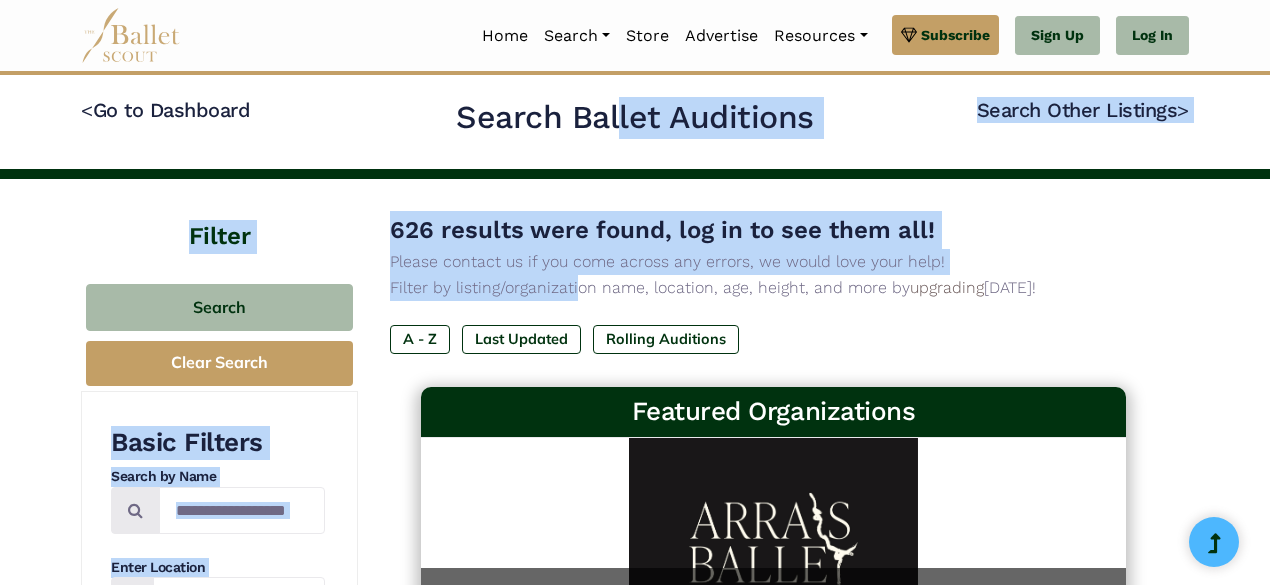drag, startPoint x: 0, startPoint y: 0, endPoint x: 576, endPoint y: 299, distance: 648.9815 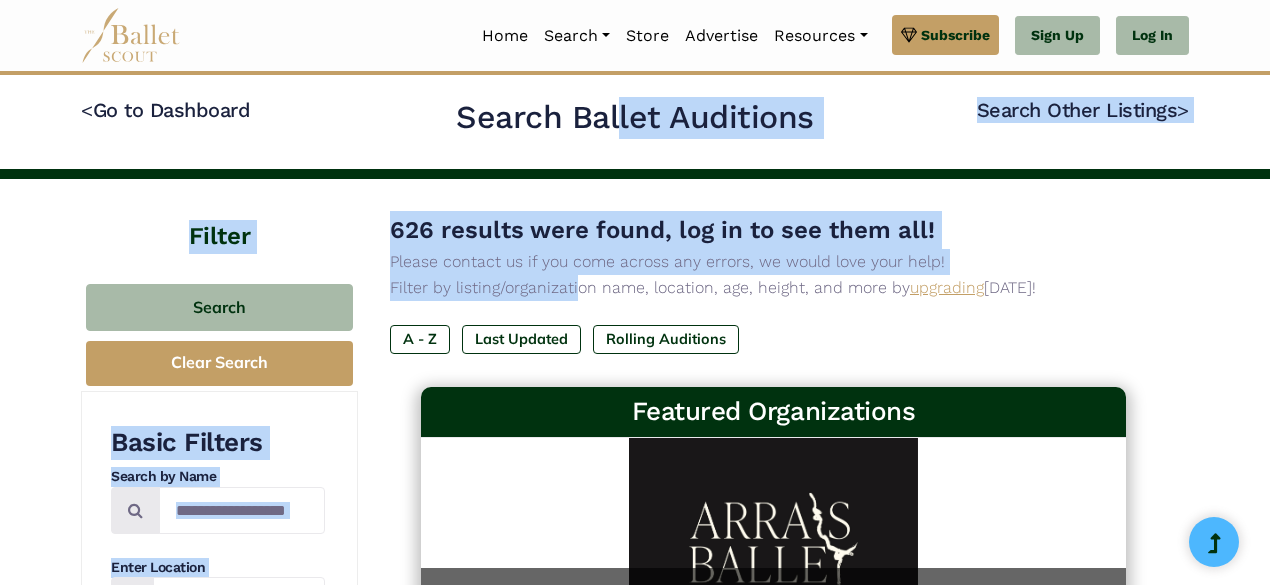 click on "upgrading" at bounding box center (947, 287) 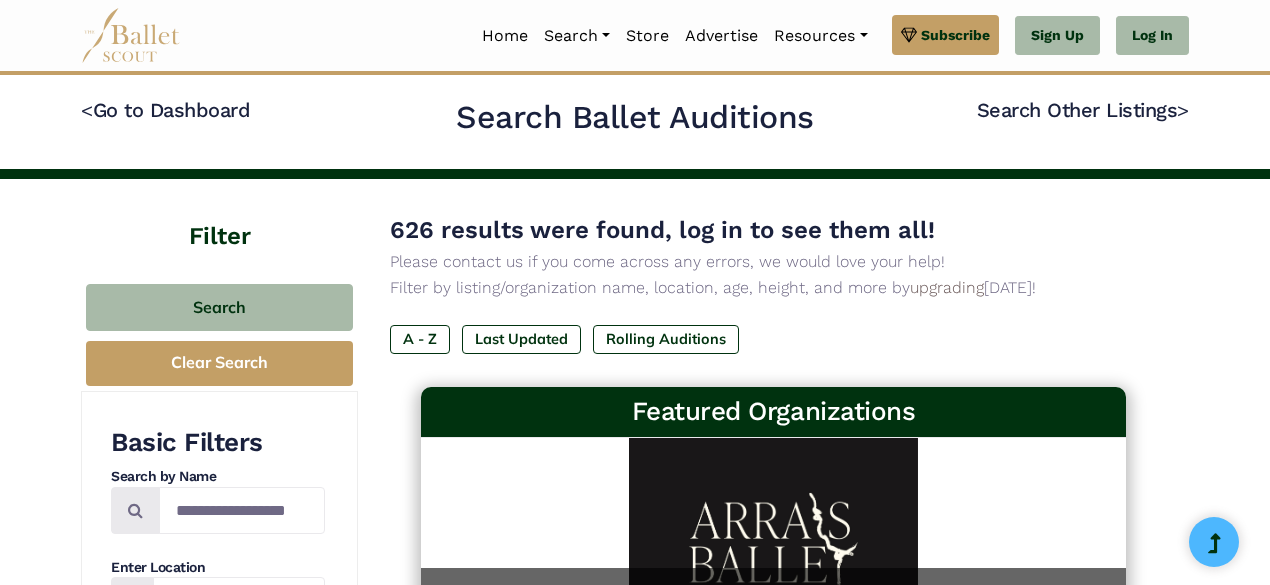 click on "A - Z
Last Updated
Rolling Auditions" at bounding box center (773, 343) 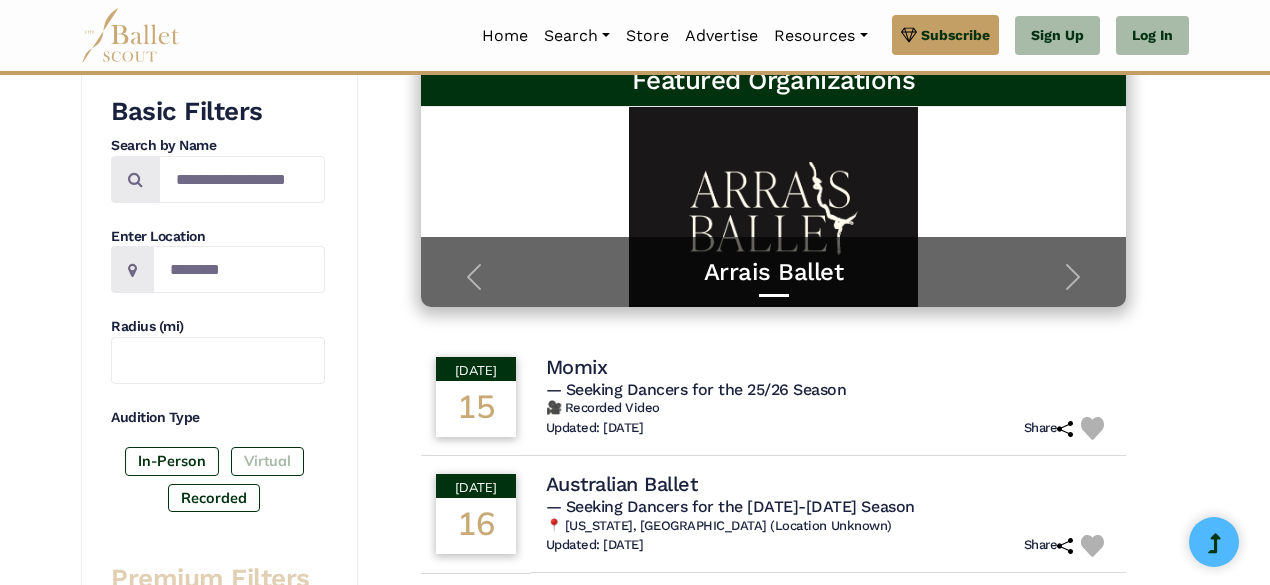 scroll, scrollTop: 286, scrollLeft: 0, axis: vertical 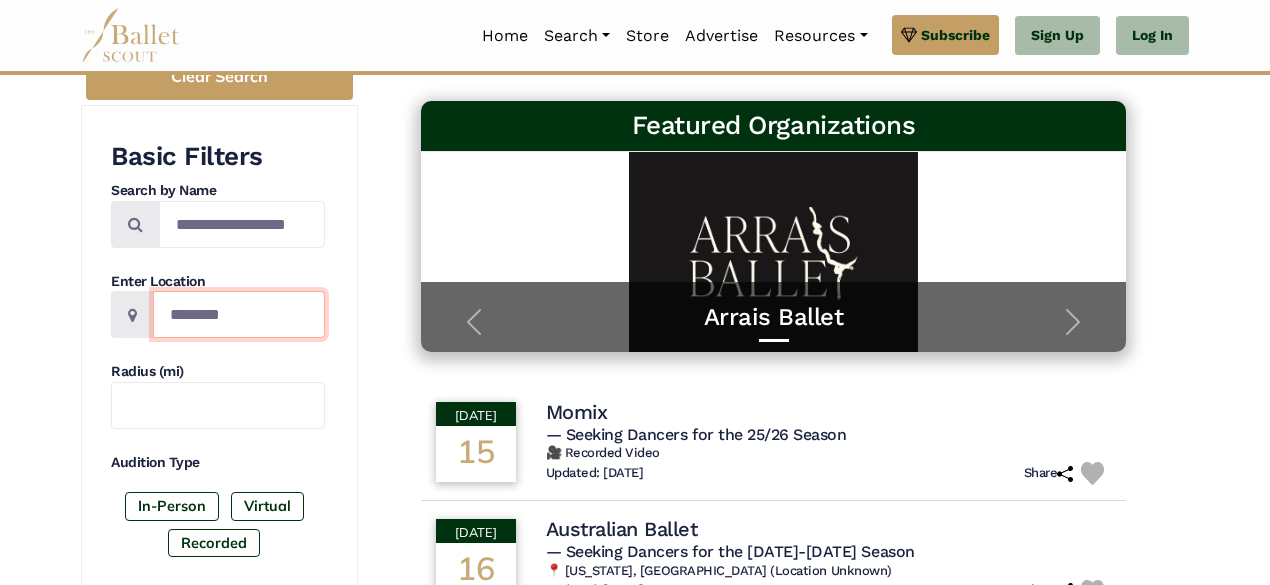 click at bounding box center (239, 314) 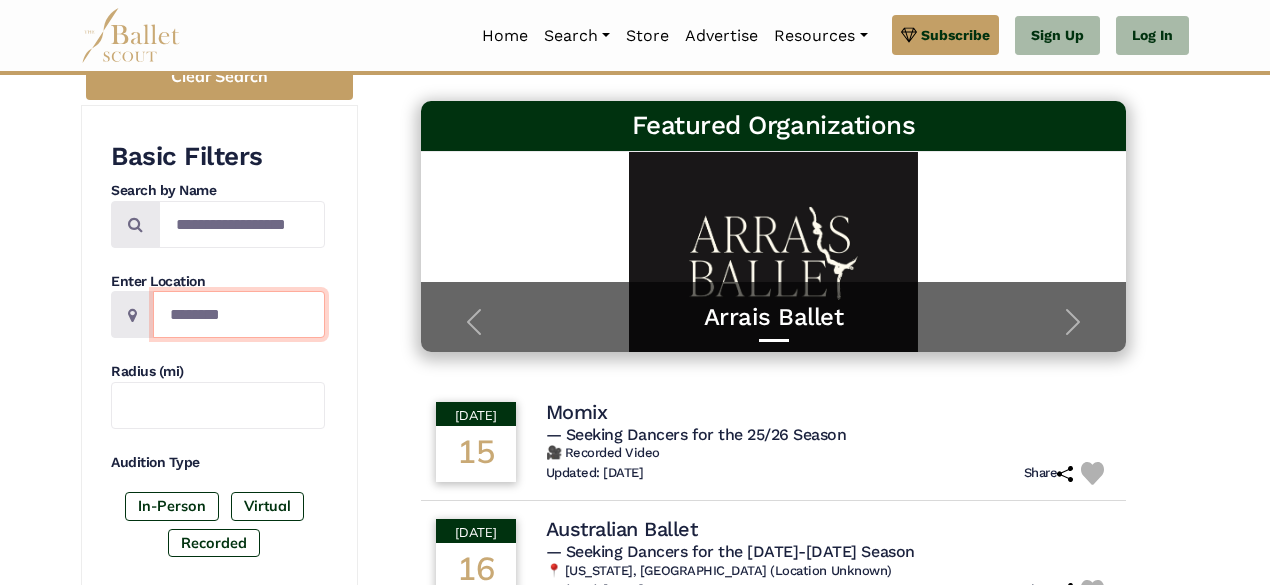 type on "********" 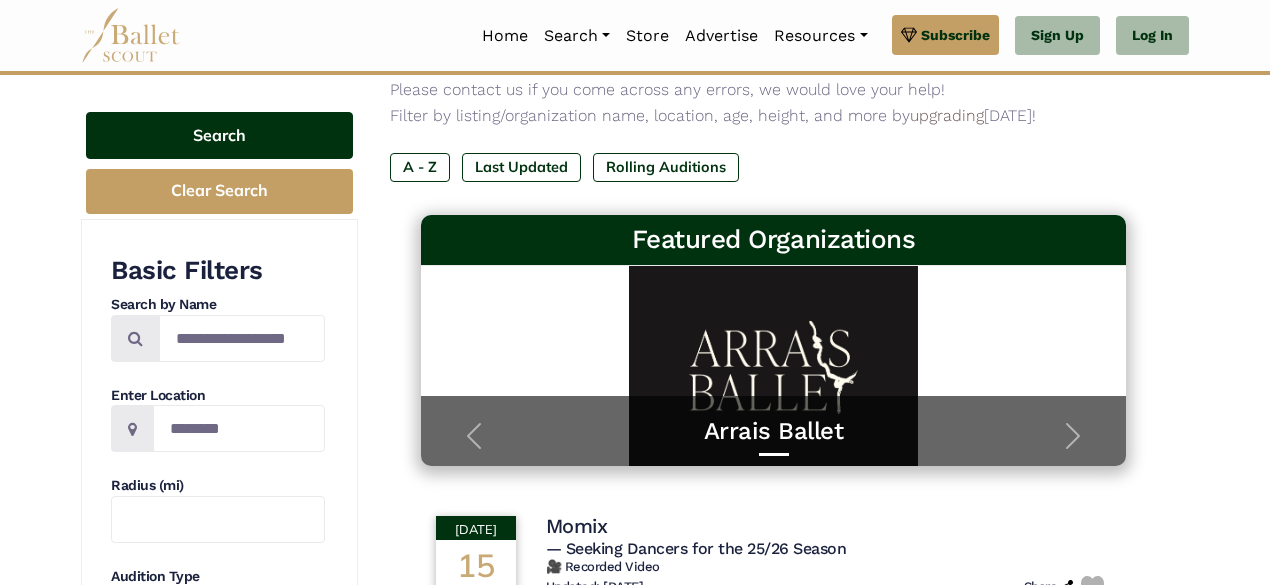 click on "Search" at bounding box center [219, 135] 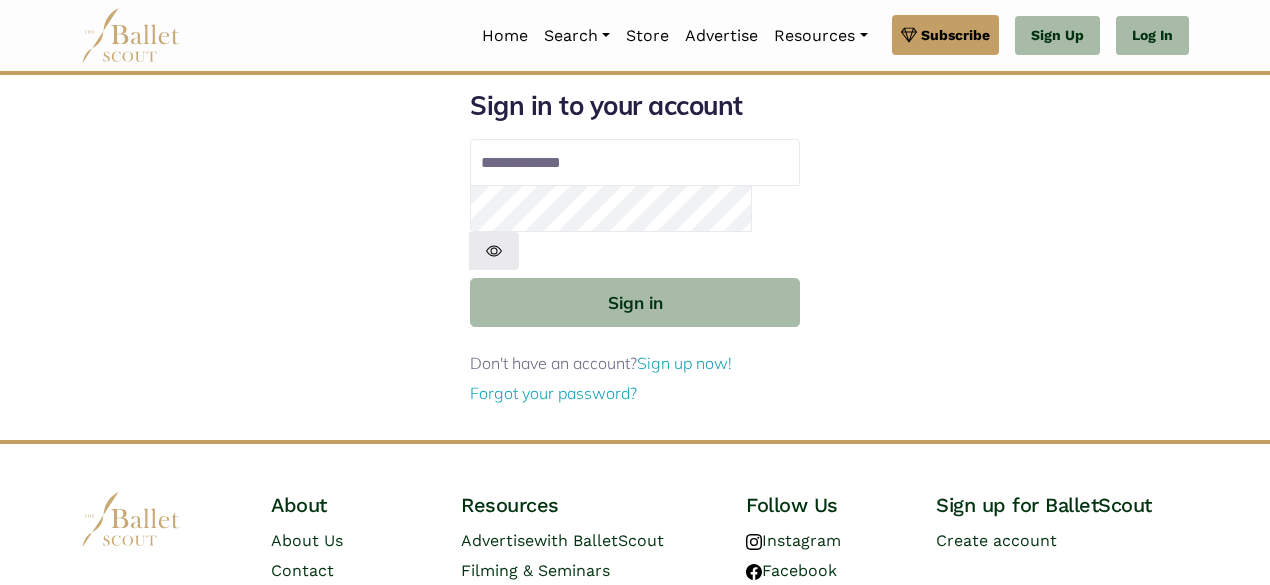 scroll, scrollTop: 21, scrollLeft: 0, axis: vertical 